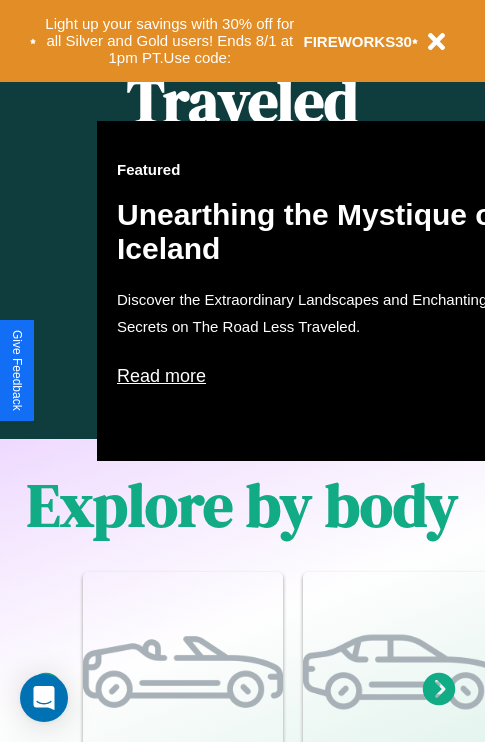 scroll, scrollTop: 1285, scrollLeft: 0, axis: vertical 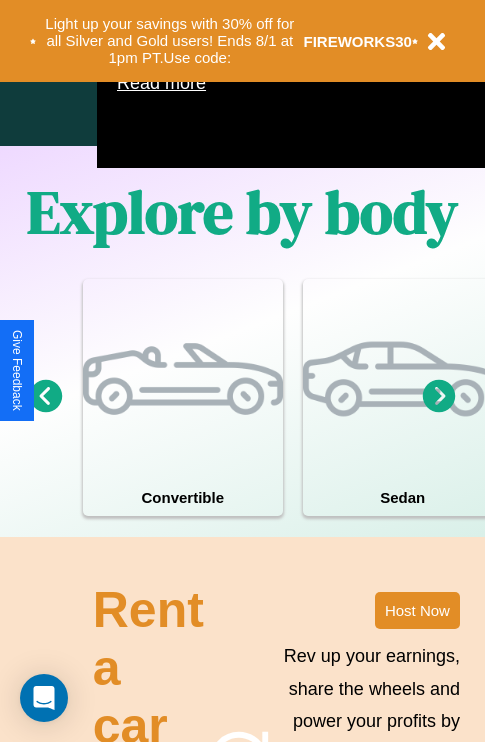 click 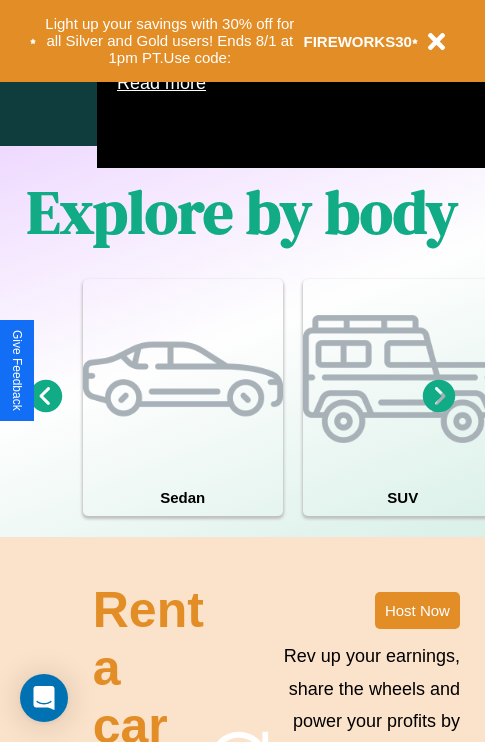 click 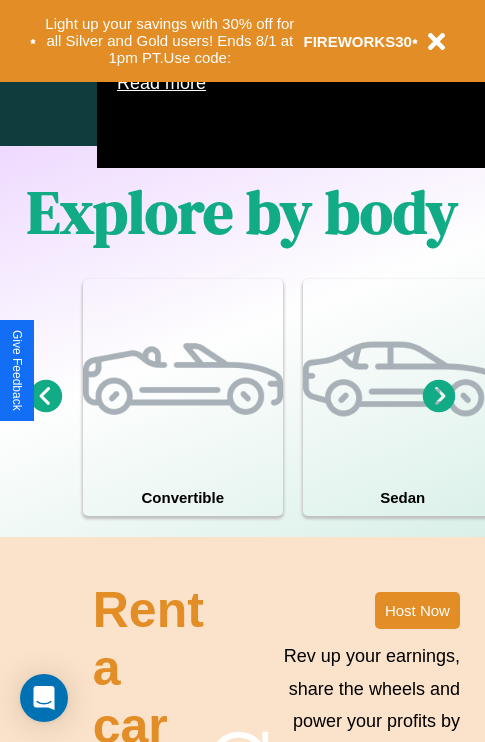 click 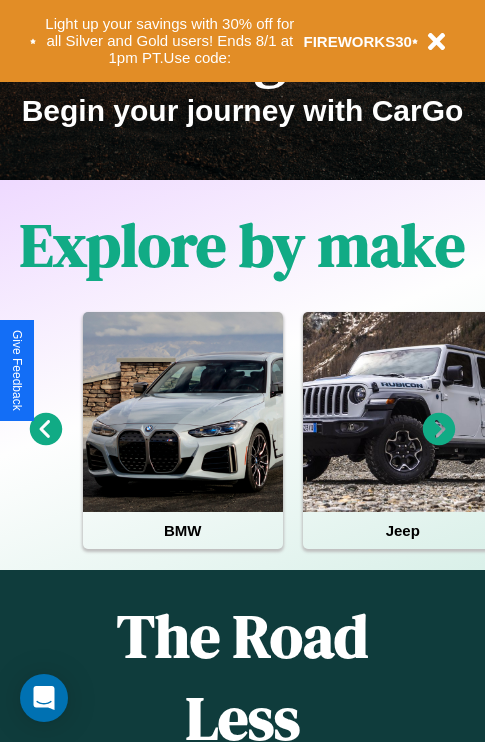 scroll, scrollTop: 0, scrollLeft: 0, axis: both 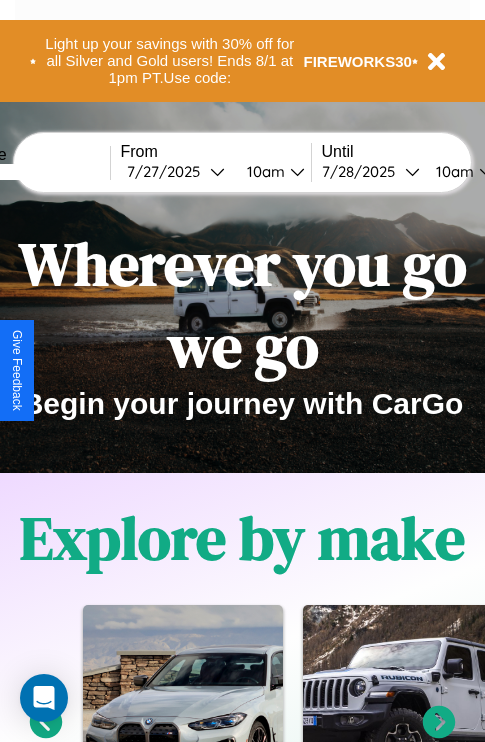 click at bounding box center (35, 172) 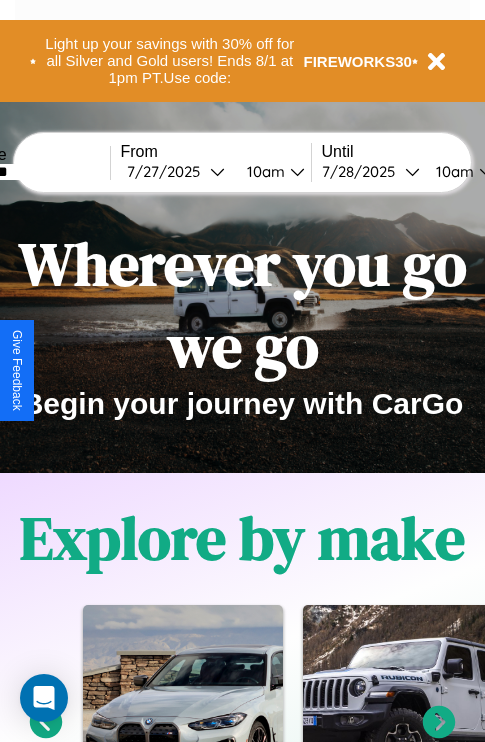type on "********" 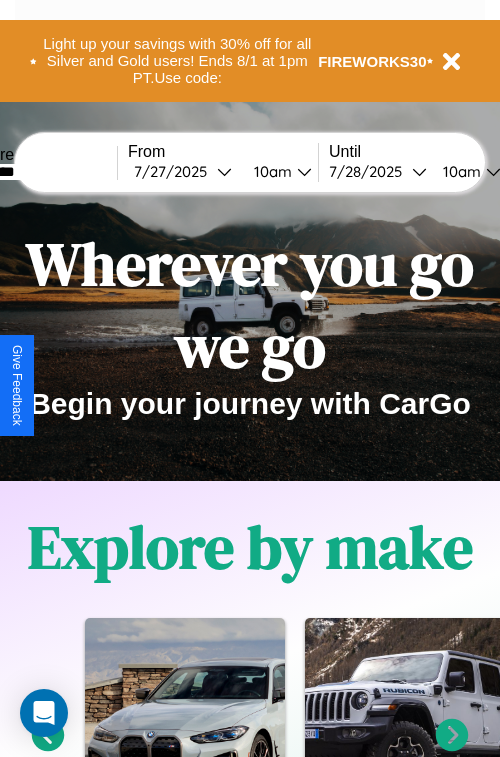 select on "*" 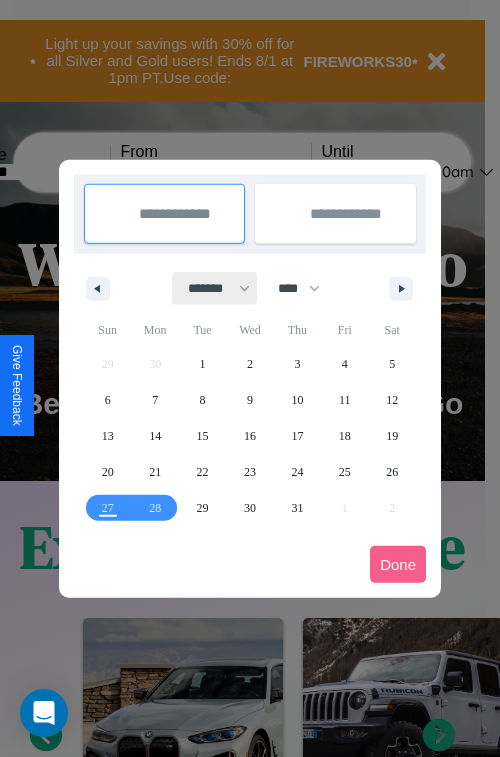 click on "******* ******** ***** ***** *** **** **** ****** ********* ******* ******** ********" at bounding box center [215, 288] 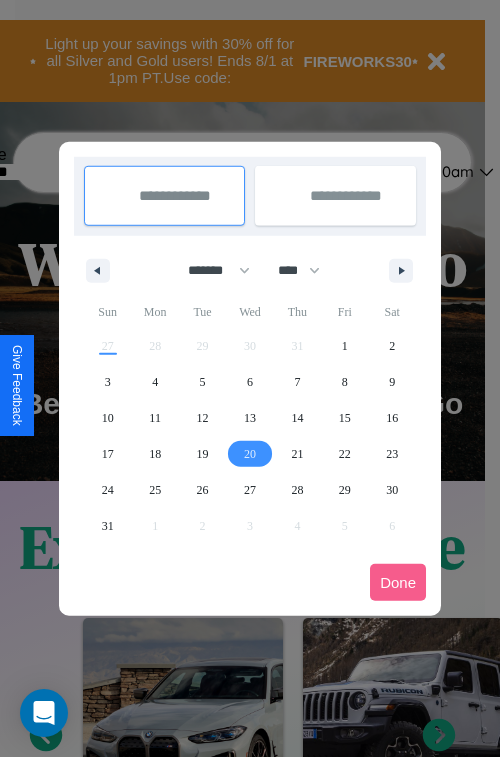 click on "20" at bounding box center (250, 454) 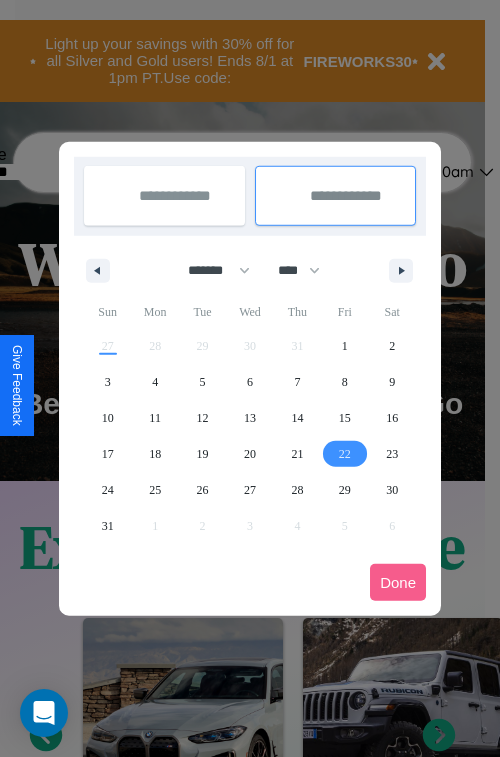 click on "22" at bounding box center (345, 454) 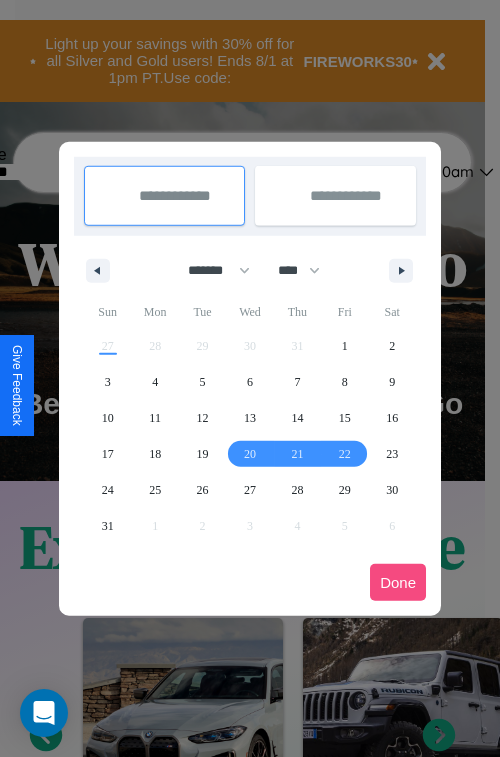 click on "Done" at bounding box center [398, 582] 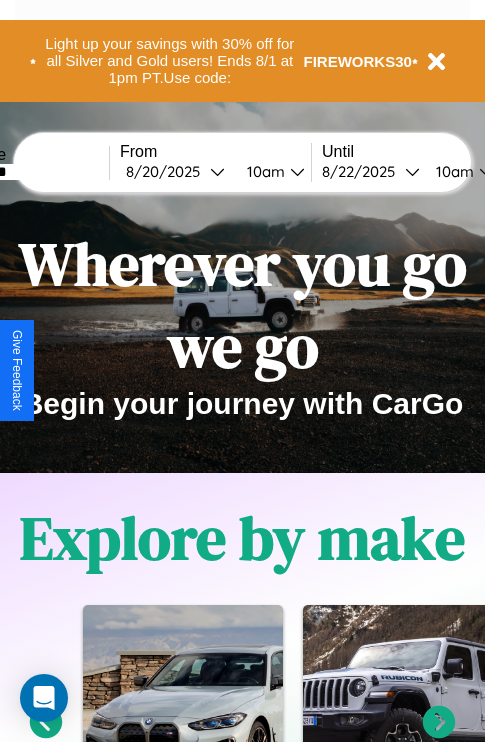 click on "10am" at bounding box center [263, 171] 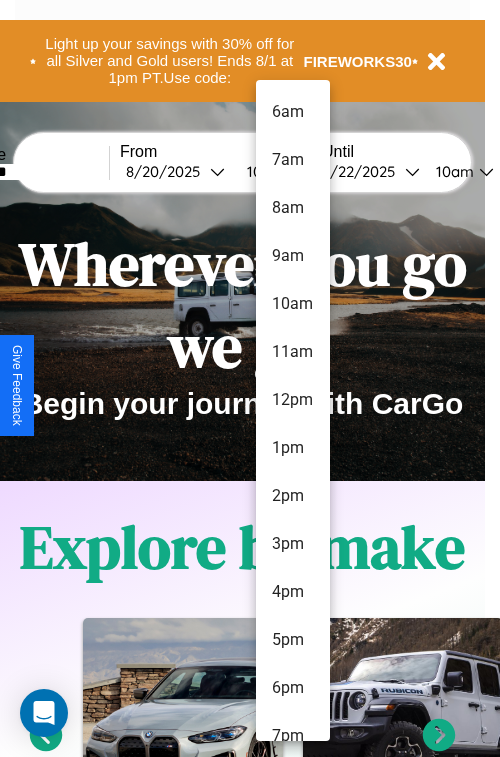 click on "11am" at bounding box center [293, 352] 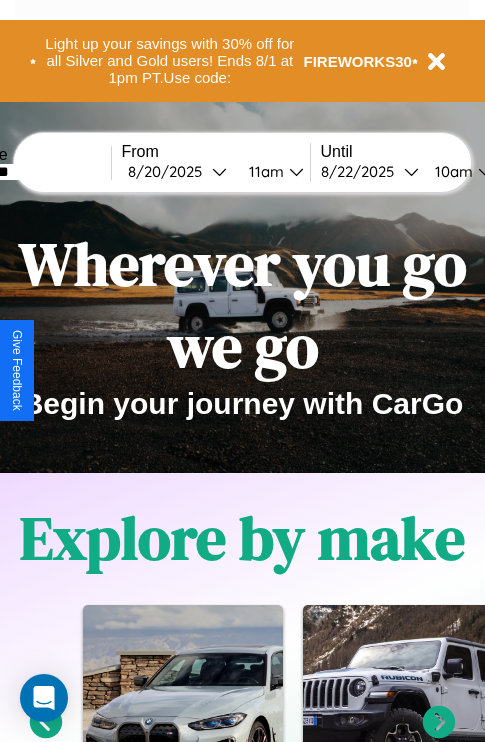 scroll, scrollTop: 0, scrollLeft: 75, axis: horizontal 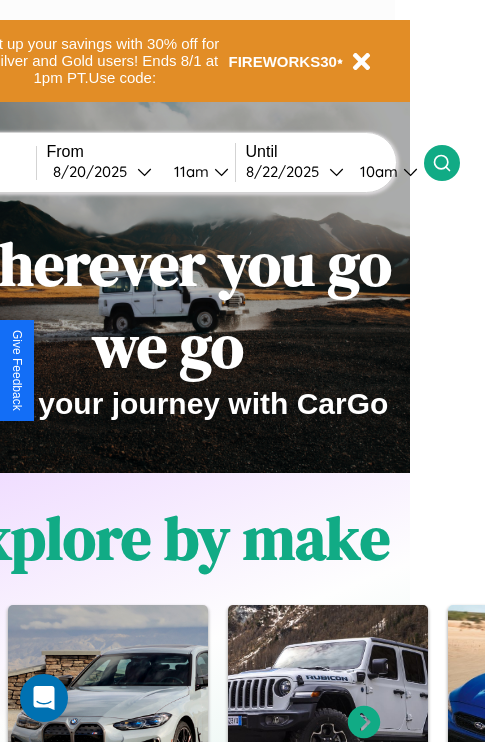 click 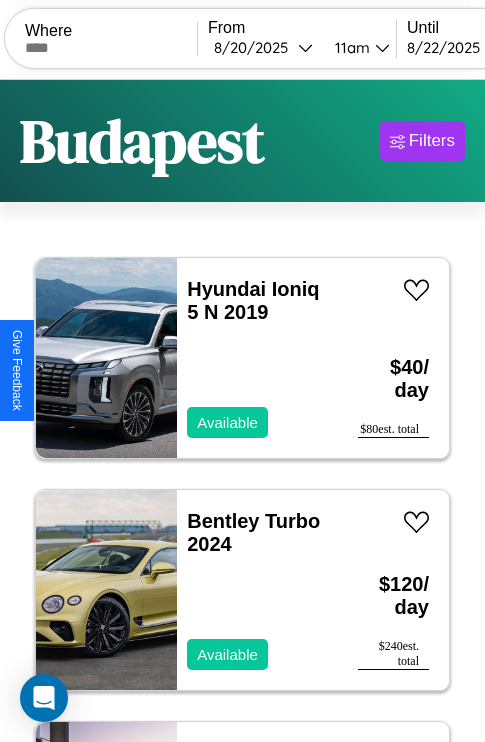 scroll, scrollTop: 95, scrollLeft: 0, axis: vertical 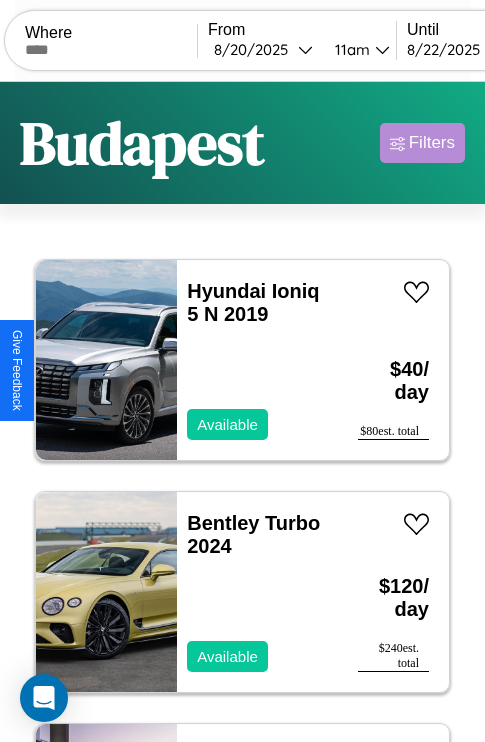 click on "Filters" at bounding box center [432, 143] 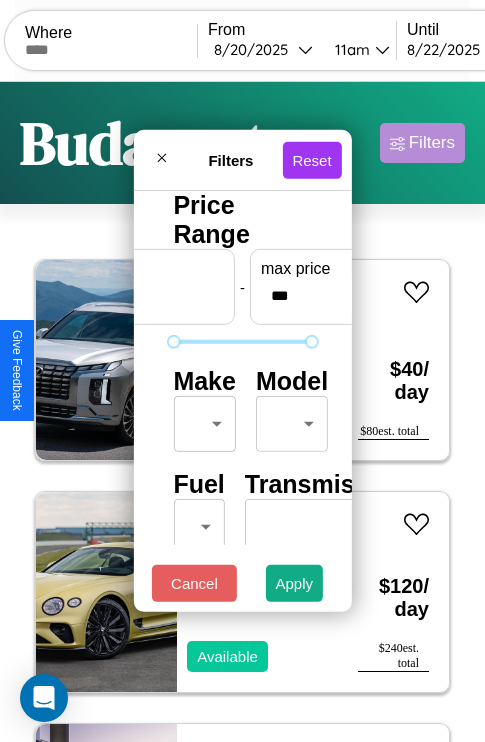 scroll, scrollTop: 162, scrollLeft: 63, axis: both 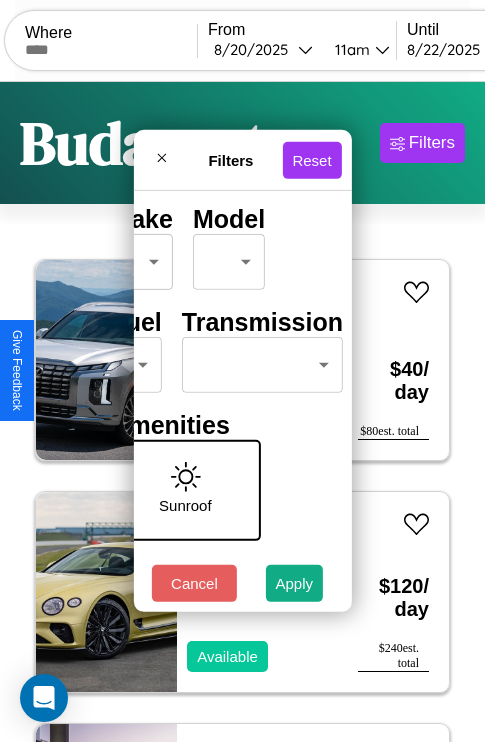 click on "CarGo Where From [DATE] [TIME] Until [DATE] [TIME] Become a Host Login Sign Up [CITY] Filters 18  cars in this area These cars can be picked up in this city. Hyundai   Ioniq 5 N   2019 Available $ 40  / day $ 80  est. total Bentley   Turbo   2024 Available $ 120  / day $ 240  est. total GMC   Aluminum Tilt   2017 Available $ 190  / day $ 380  est. total Lincoln   MKT   2019 Available $ 140  / day $ 280  est. total Hummer   H3   2018 Unavailable $ 70  / day $ 140  est. total Subaru   Justy   2021 Available $ 70  / day $ 140  est. total Jaguar   I-PACE   2014 Available $ 200  / day $ 400  est. total Lamborghini   Murcielago   2023 Available $ 180  / day $ 360  est. total Acura   ADX   2018 Available $ 30  / day $ 60  est. total Lamborghini   Revuelto   2014 Available $ 60  / day $ 120  est. total Volvo   V40   2021 Unavailable $ 150  / day $ 300  est. total Fiat   500X   2017 Unavailable $ 50  / day $ 100  est. total Subaru   Impreza   2014 Available $ 160  / day $ 320  est. total Acura   CL   2017" at bounding box center (242, 412) 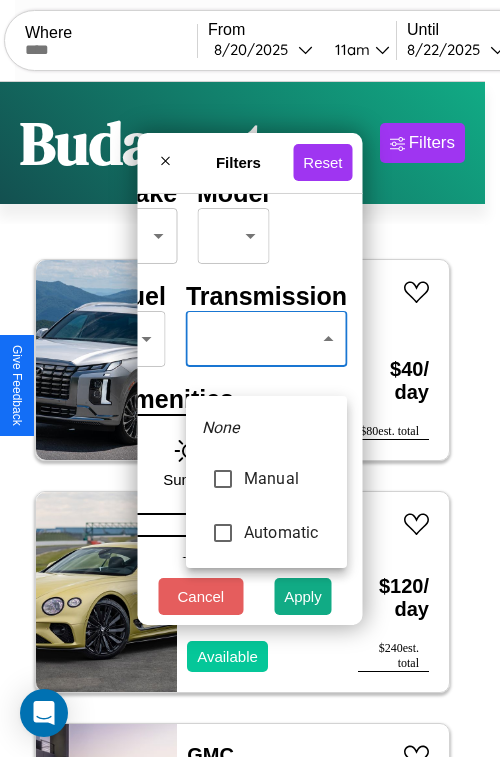 type on "*********" 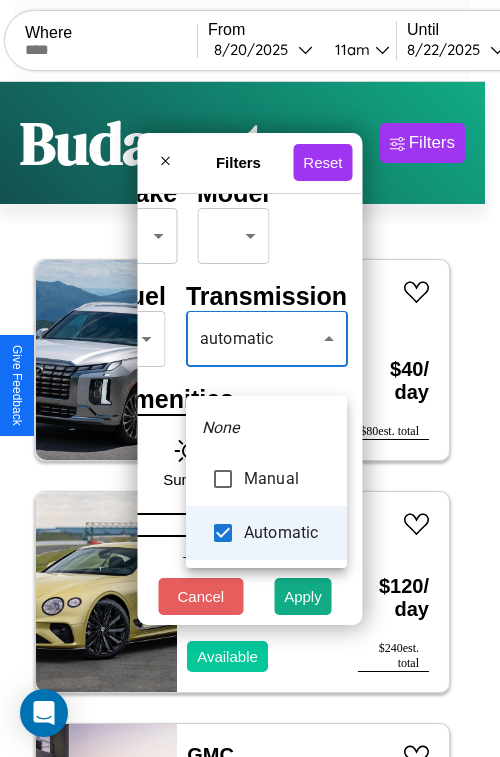 click at bounding box center (250, 378) 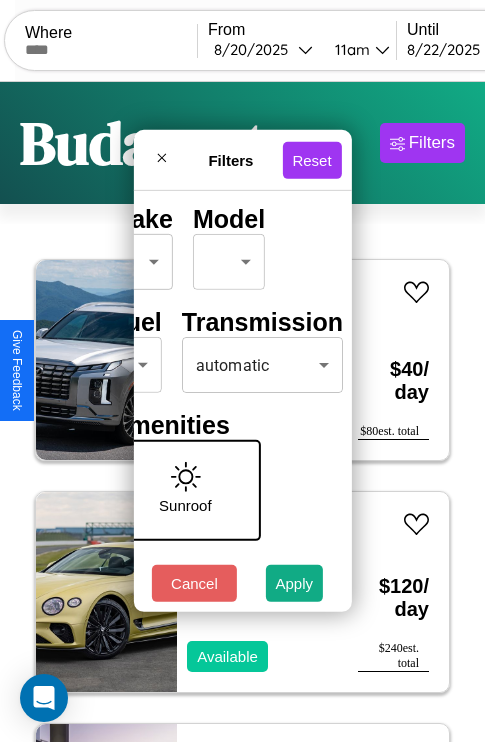 scroll, scrollTop: 0, scrollLeft: 124, axis: horizontal 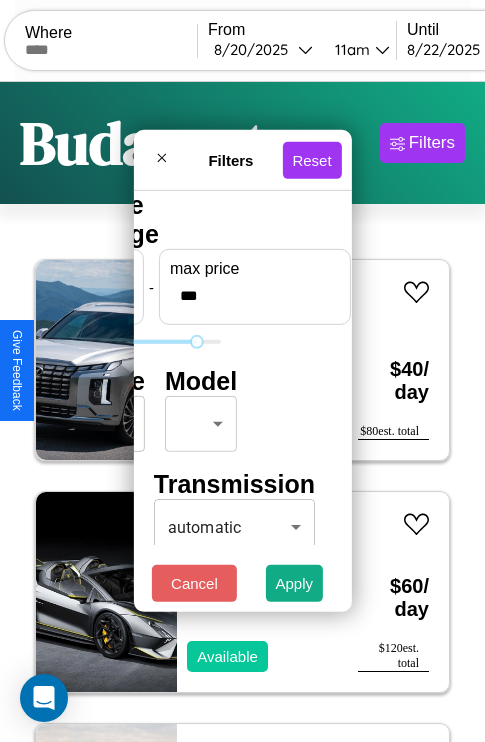 type on "***" 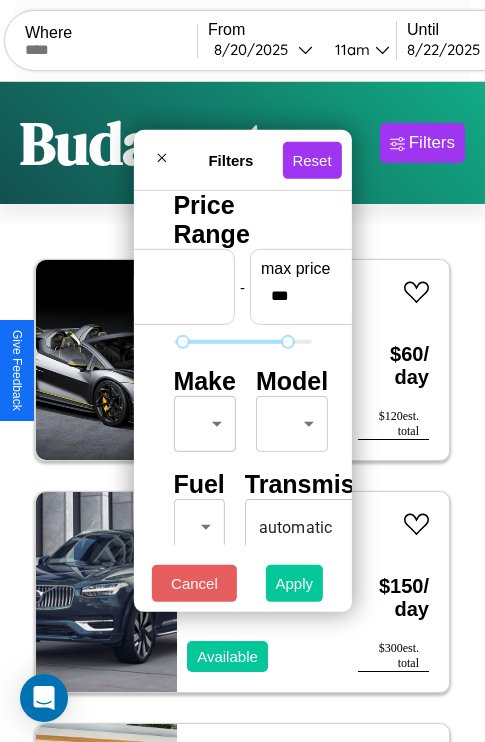 type on "**" 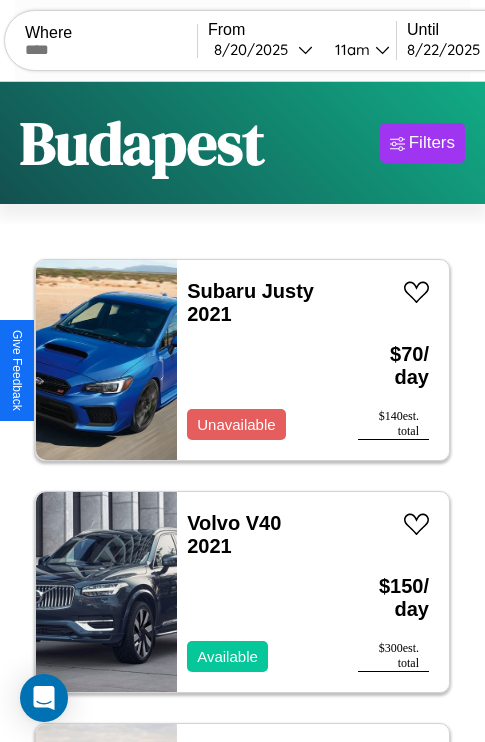 scroll, scrollTop: 95, scrollLeft: 0, axis: vertical 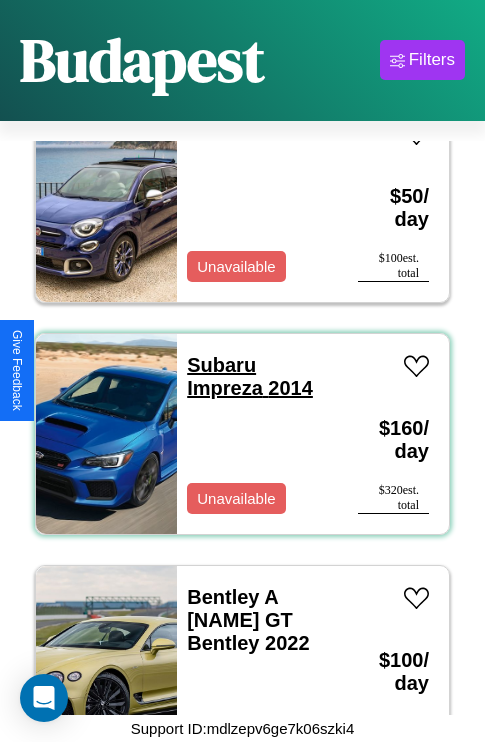 click on "Subaru   Impreza   2014" at bounding box center [250, 376] 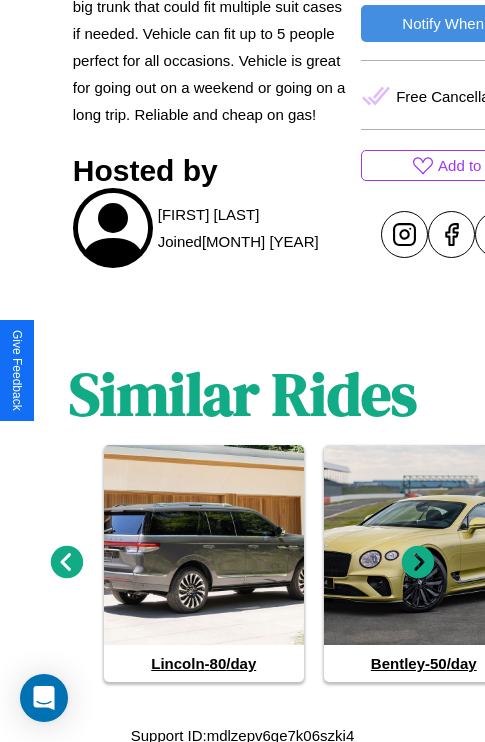 scroll, scrollTop: 890, scrollLeft: 0, axis: vertical 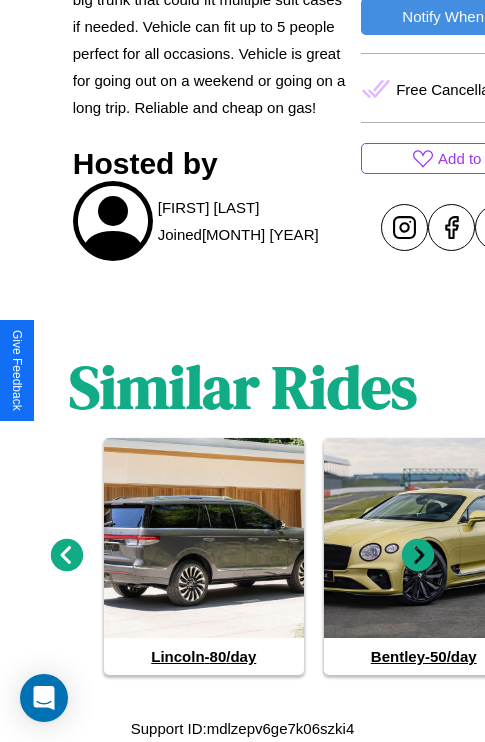 click 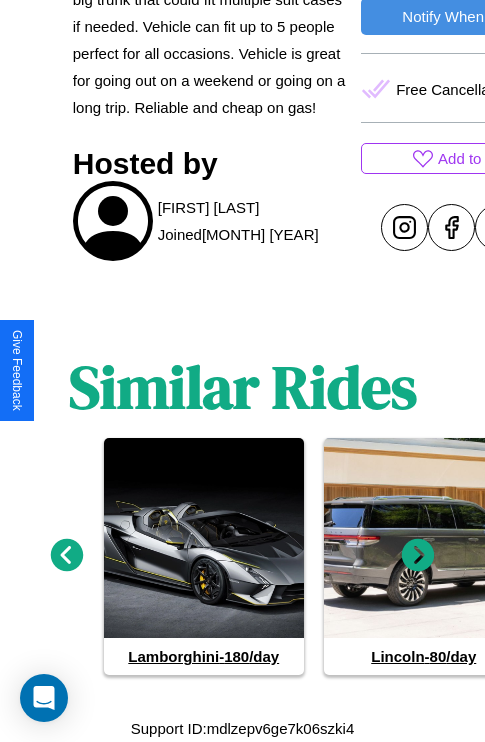 click 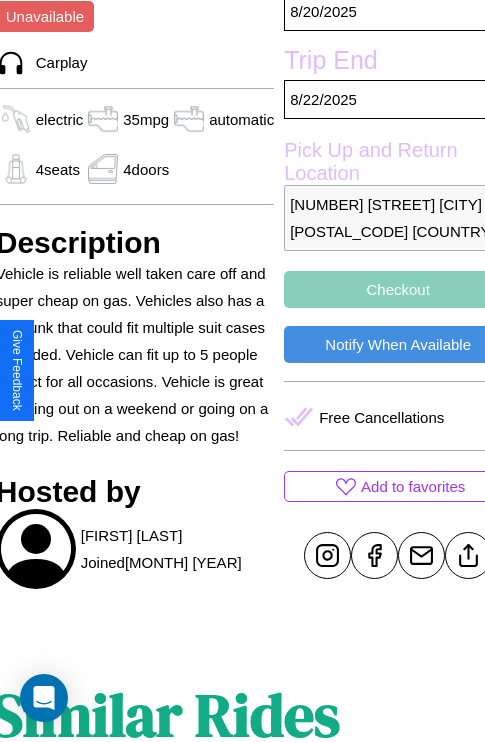scroll, scrollTop: 481, scrollLeft: 96, axis: both 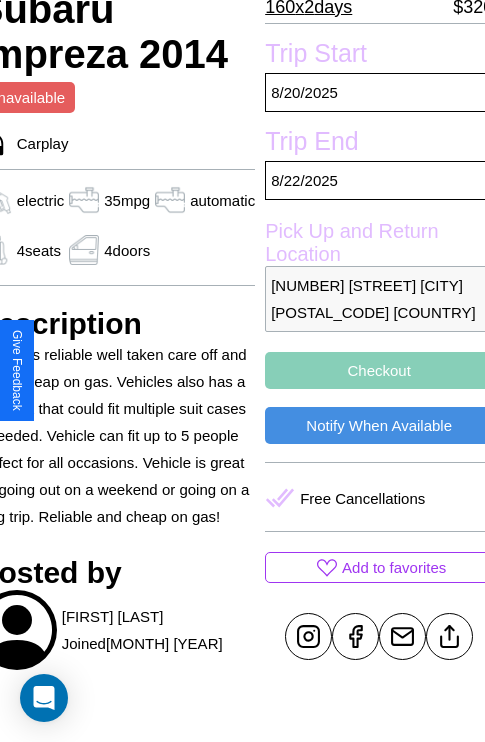 click on "Checkout" at bounding box center [379, 370] 